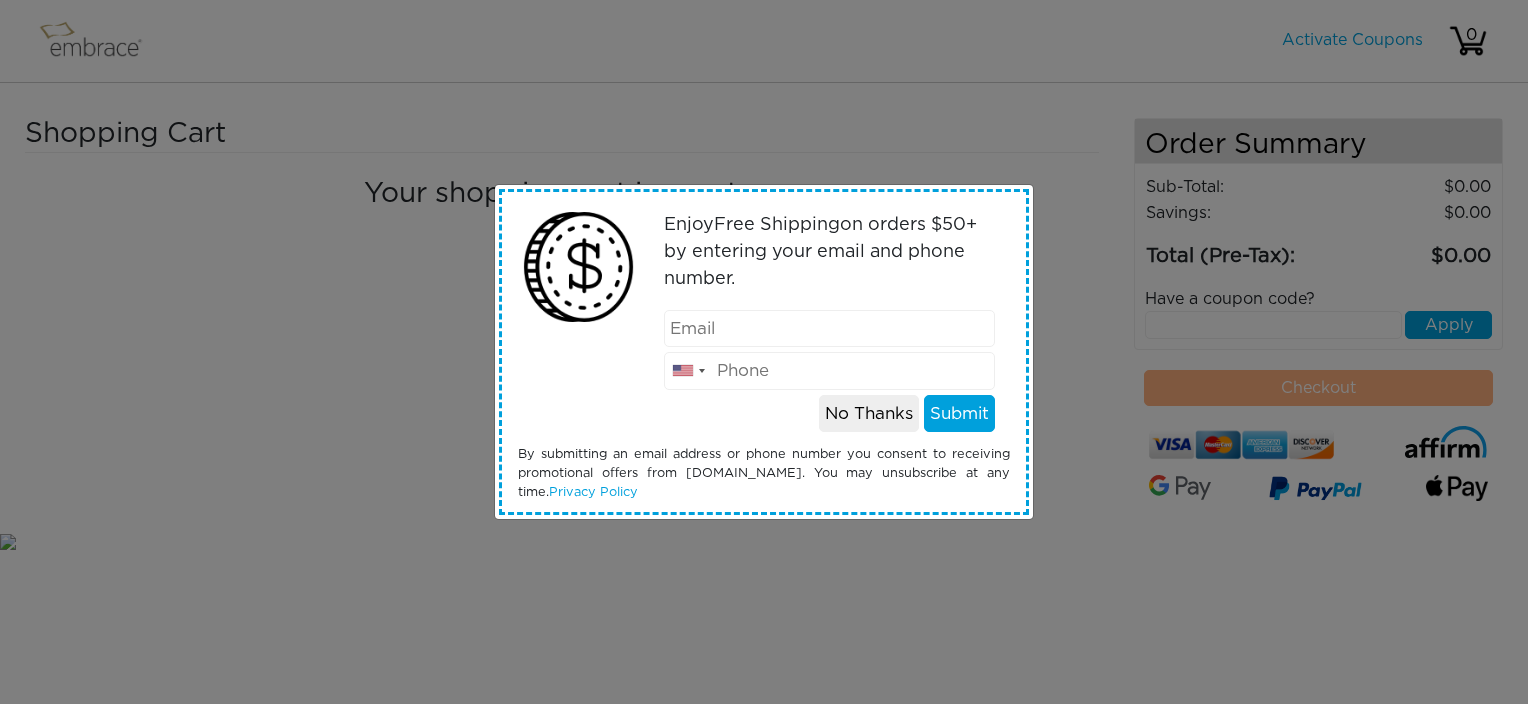 scroll, scrollTop: 0, scrollLeft: 0, axis: both 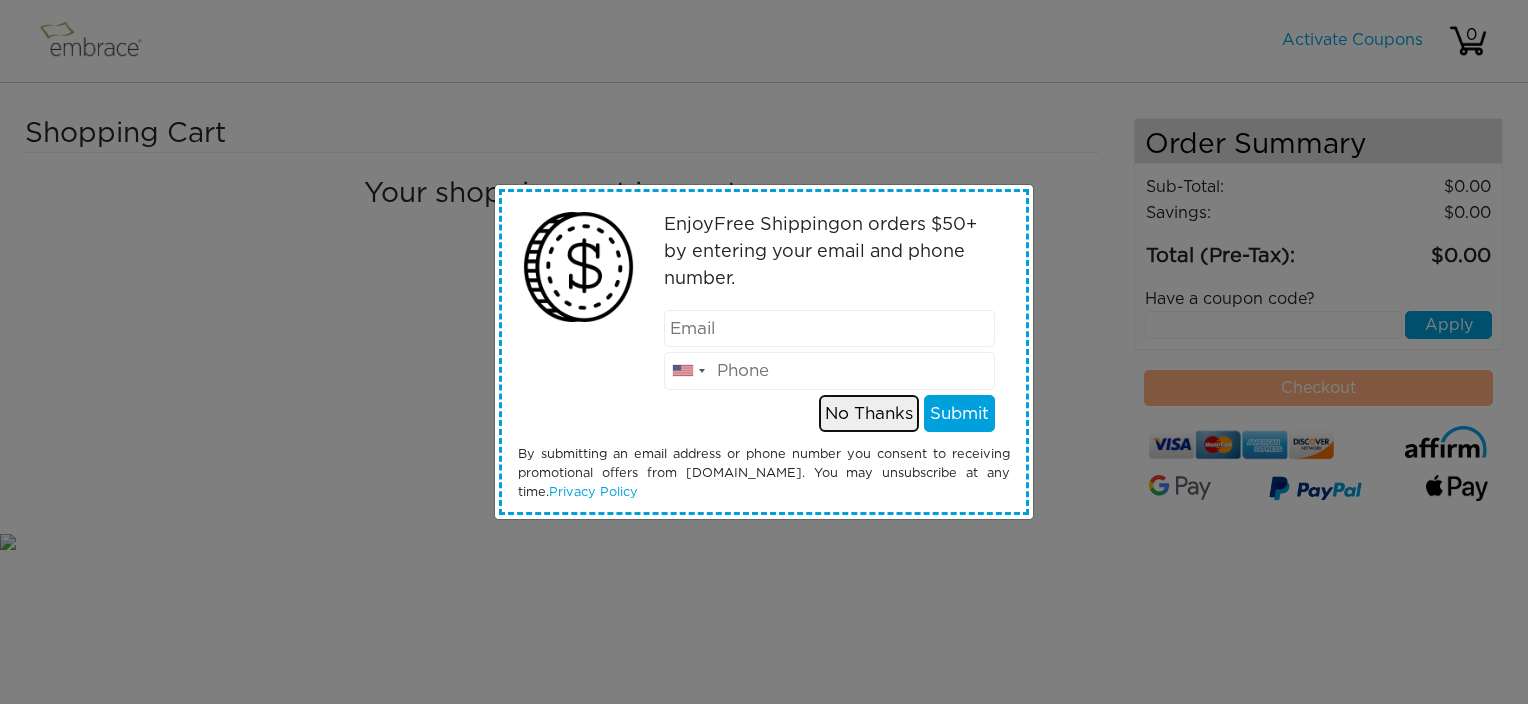 click on "No Thanks" at bounding box center (869, 414) 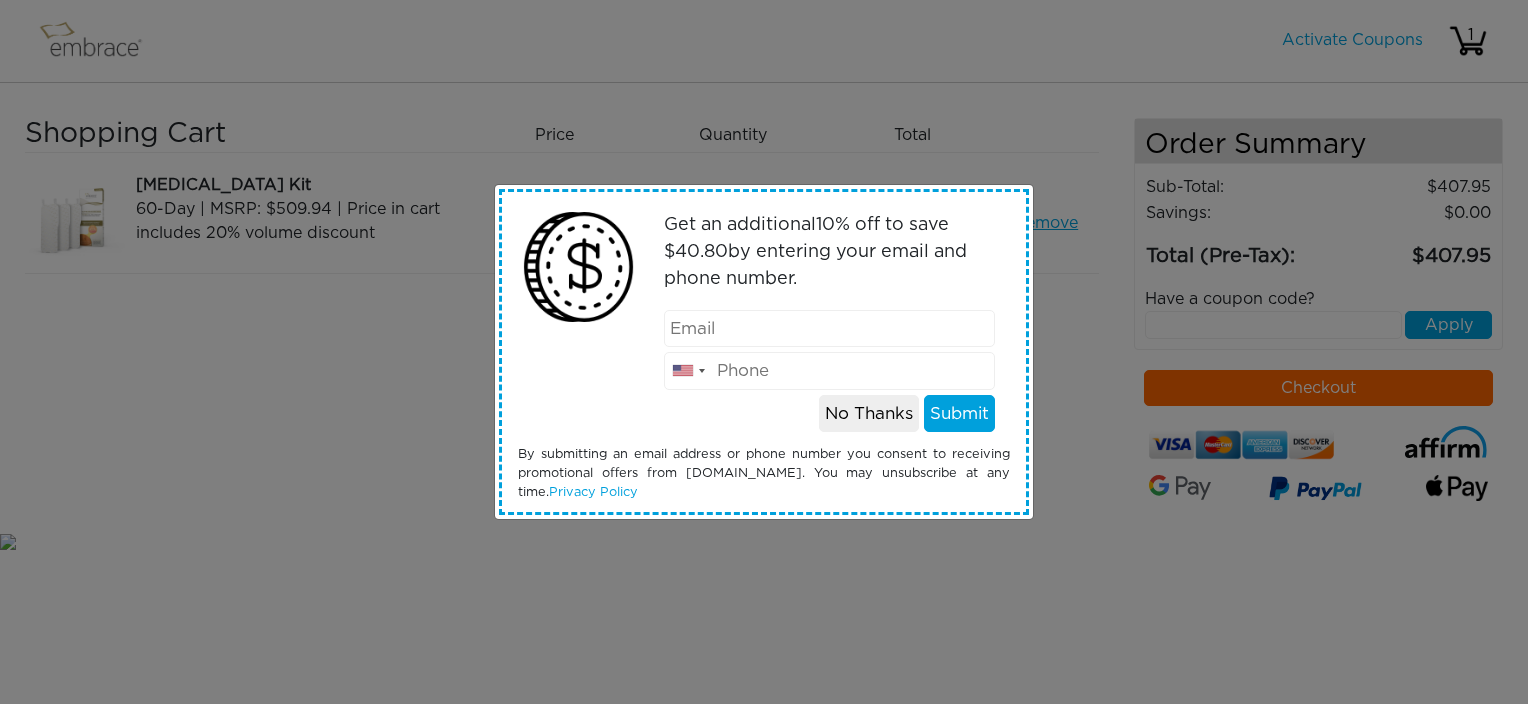 scroll, scrollTop: 0, scrollLeft: 0, axis: both 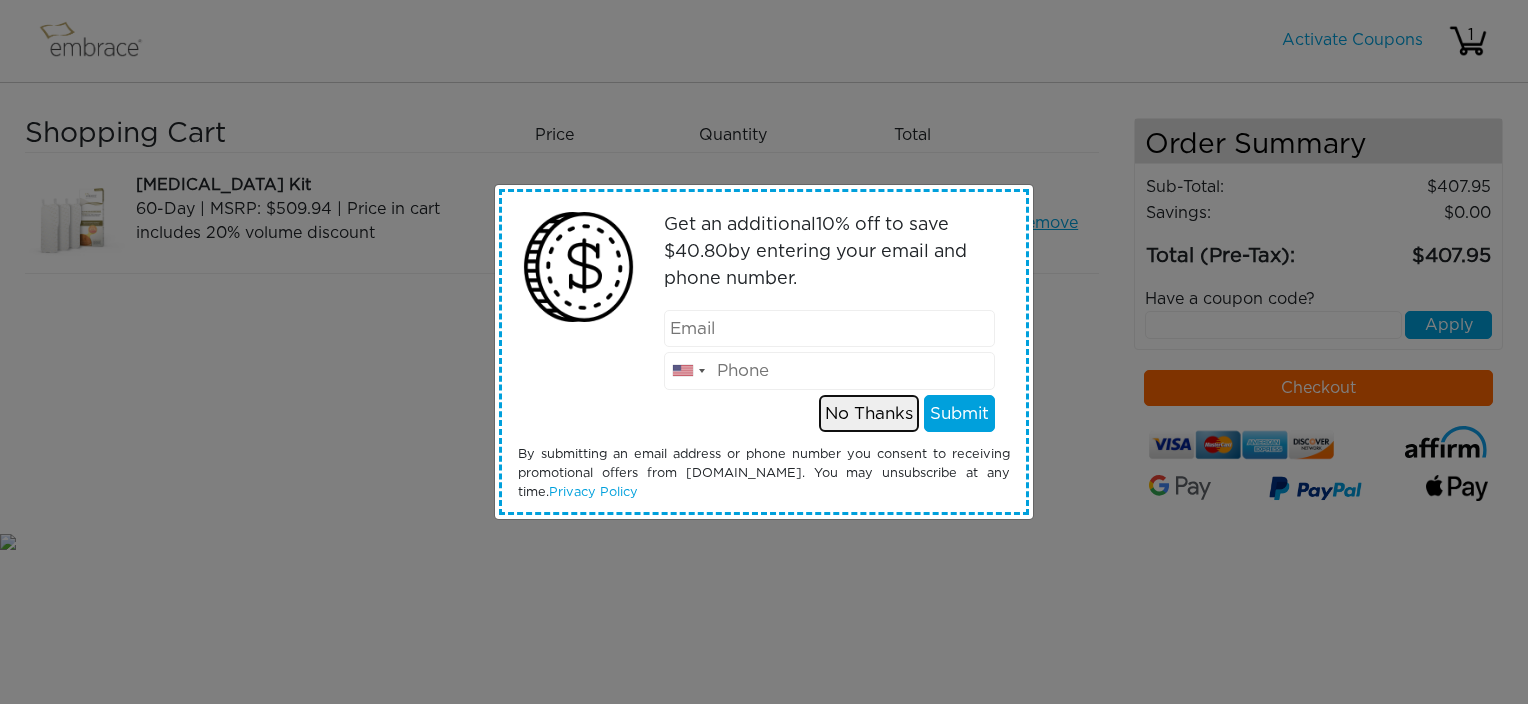 click on "No Thanks" at bounding box center (869, 414) 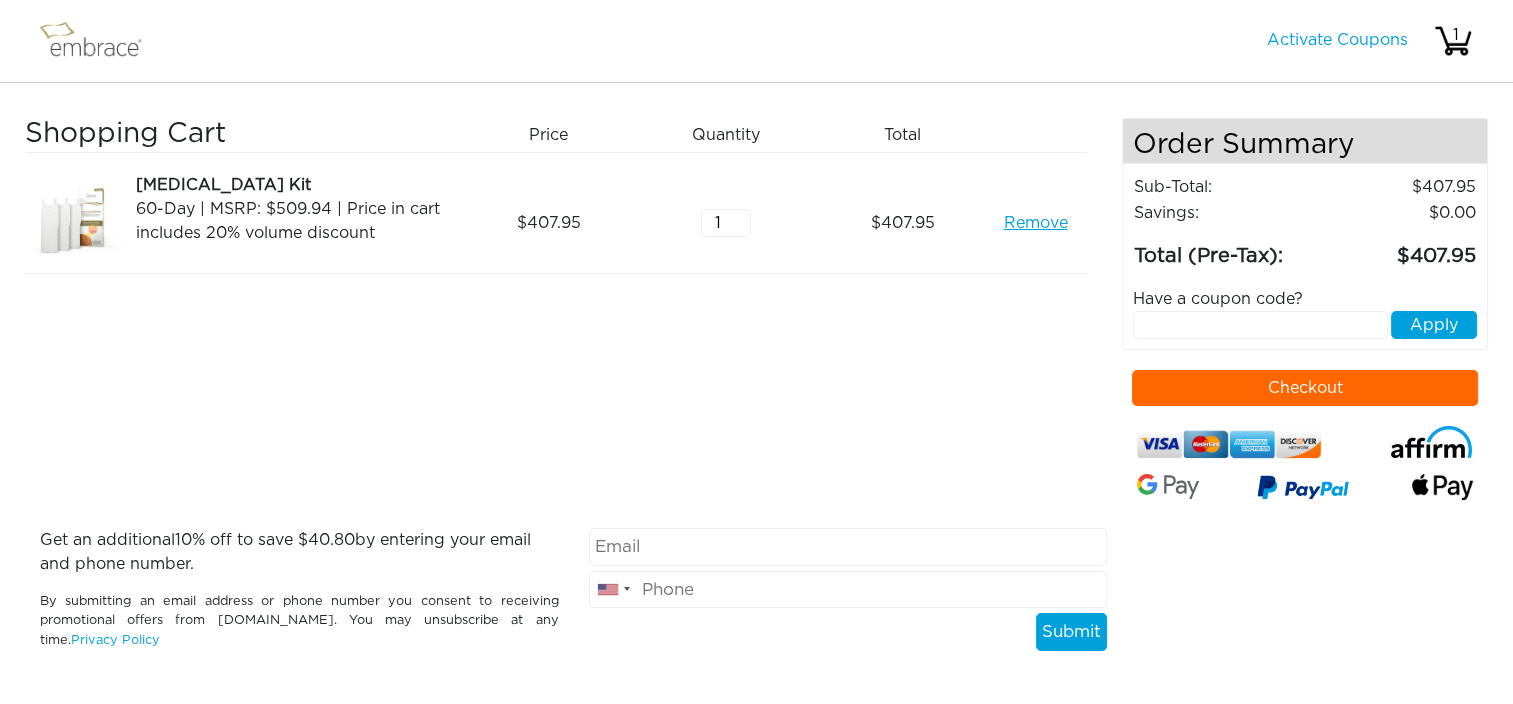 click on "Checkout" at bounding box center [1305, 388] 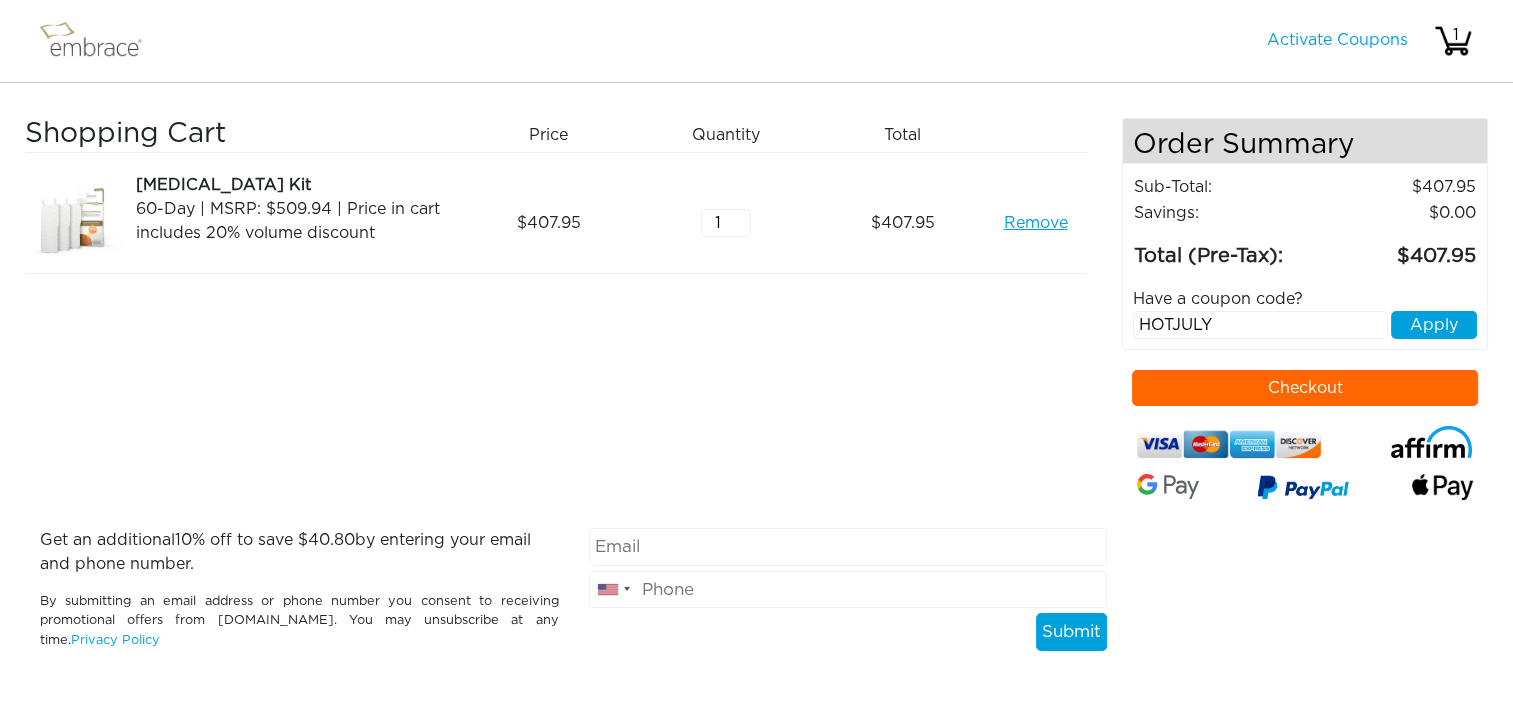 type on "HOTJULY" 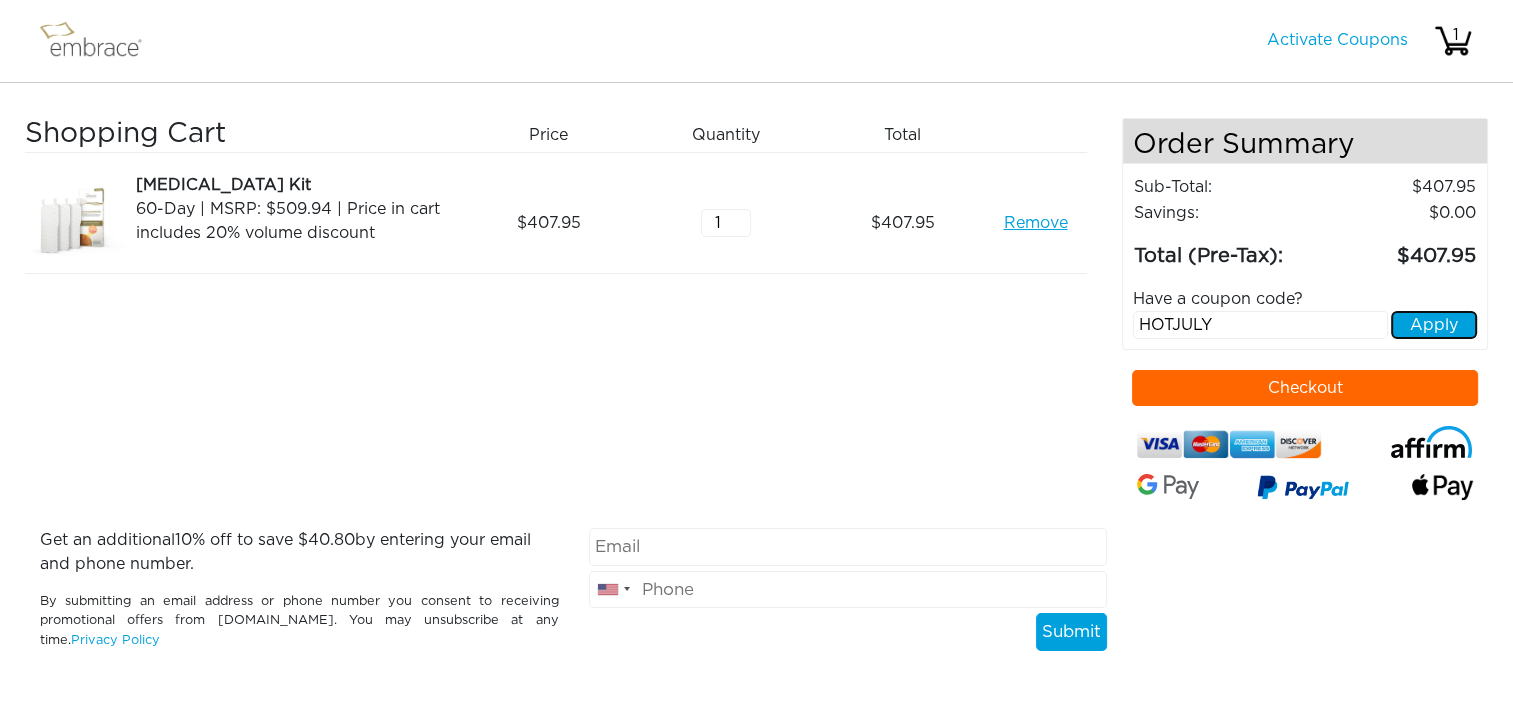 click on "Apply" at bounding box center (1434, 325) 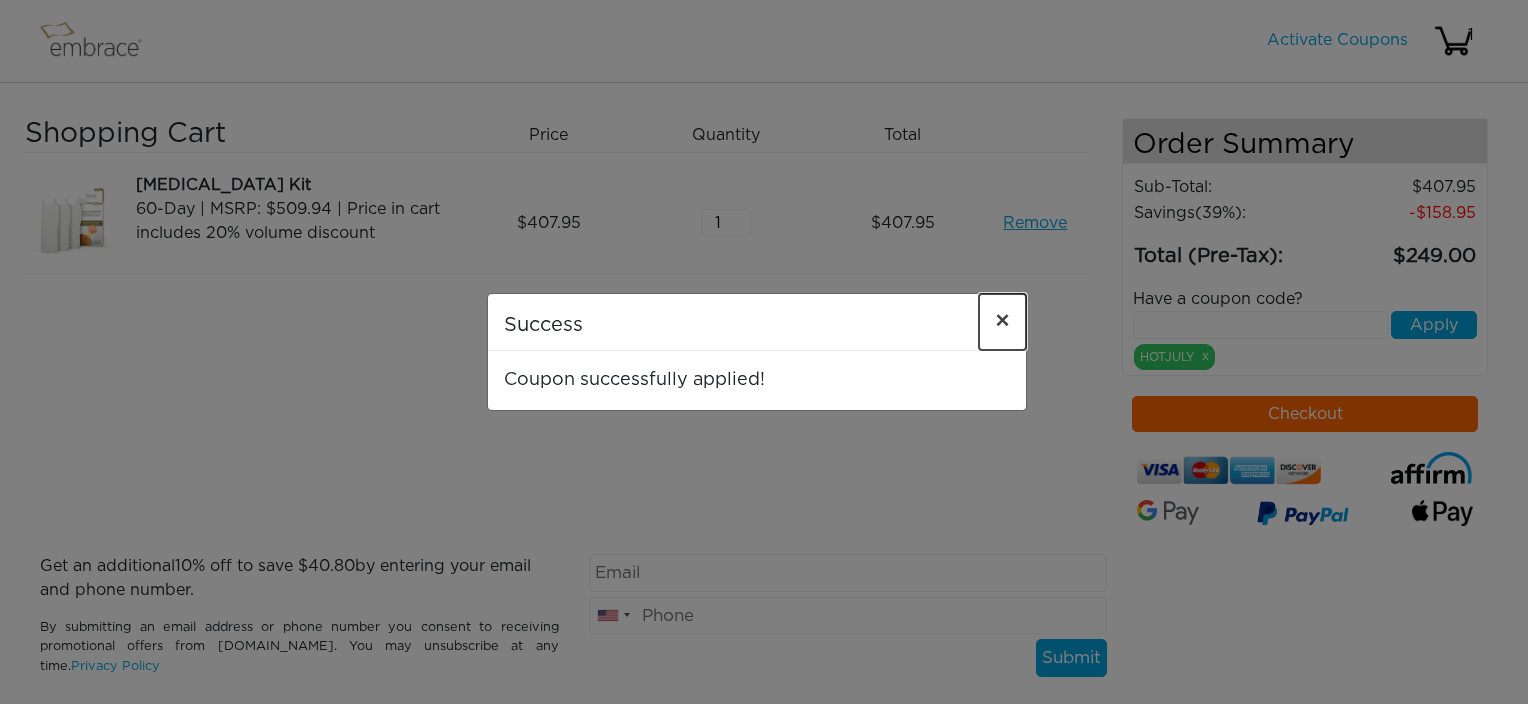 click on "×" at bounding box center (1002, 322) 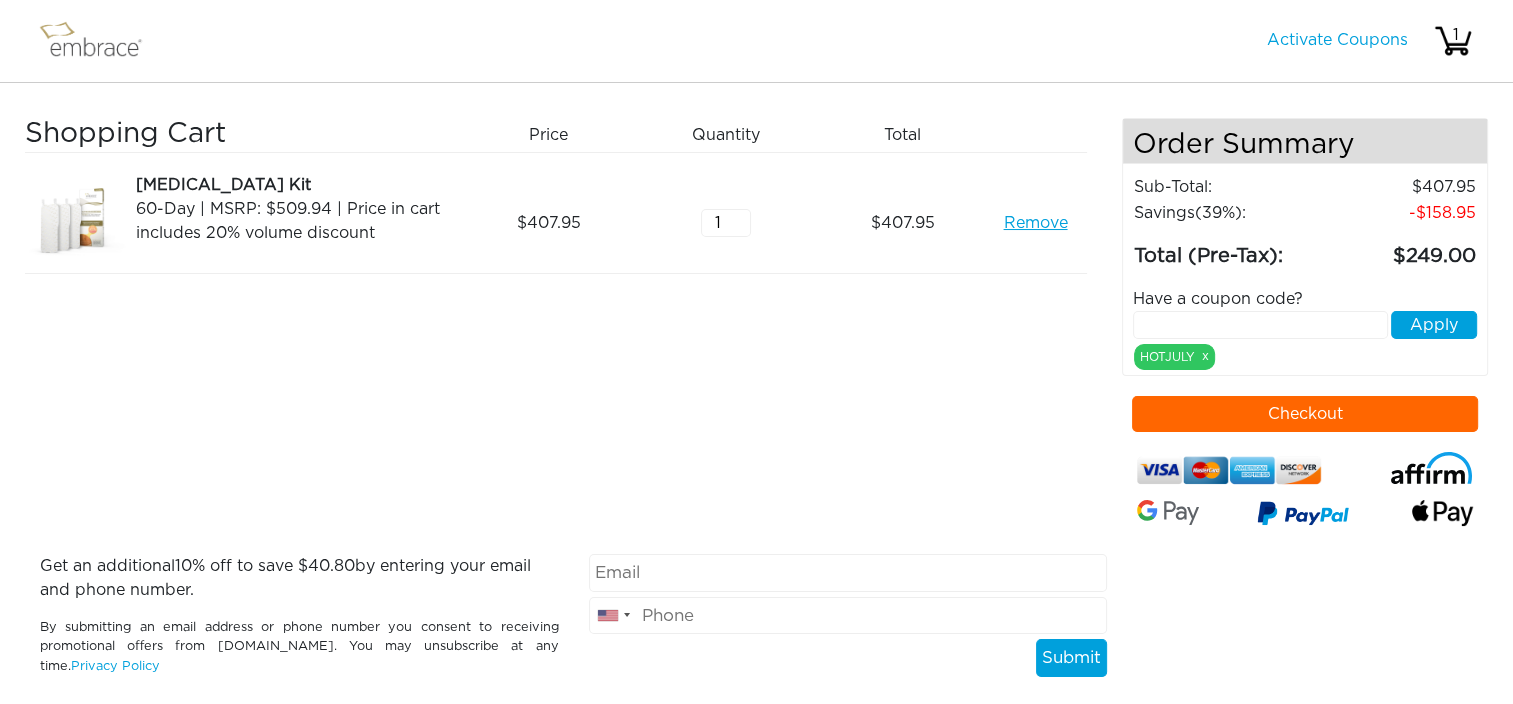 click on "Remove" at bounding box center [1035, 223] 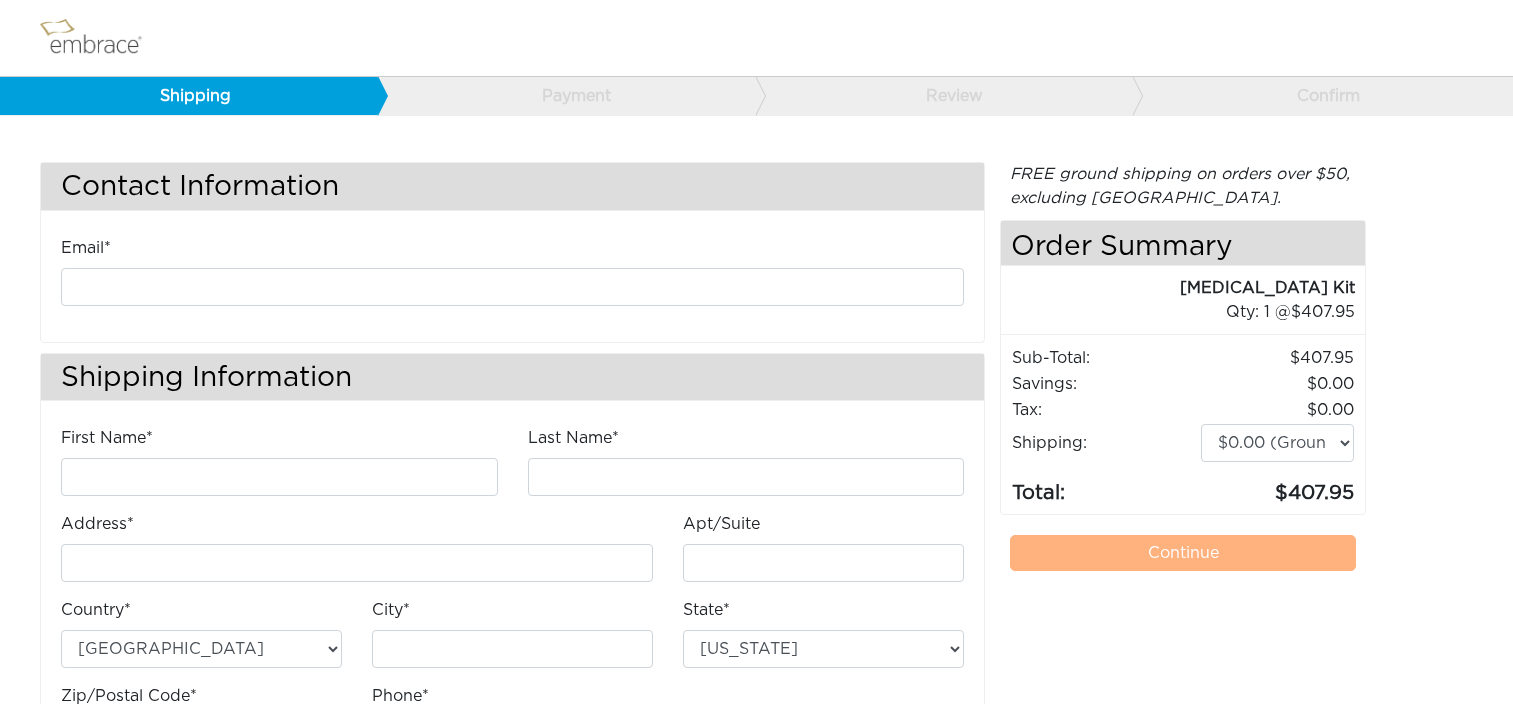 scroll, scrollTop: 0, scrollLeft: 0, axis: both 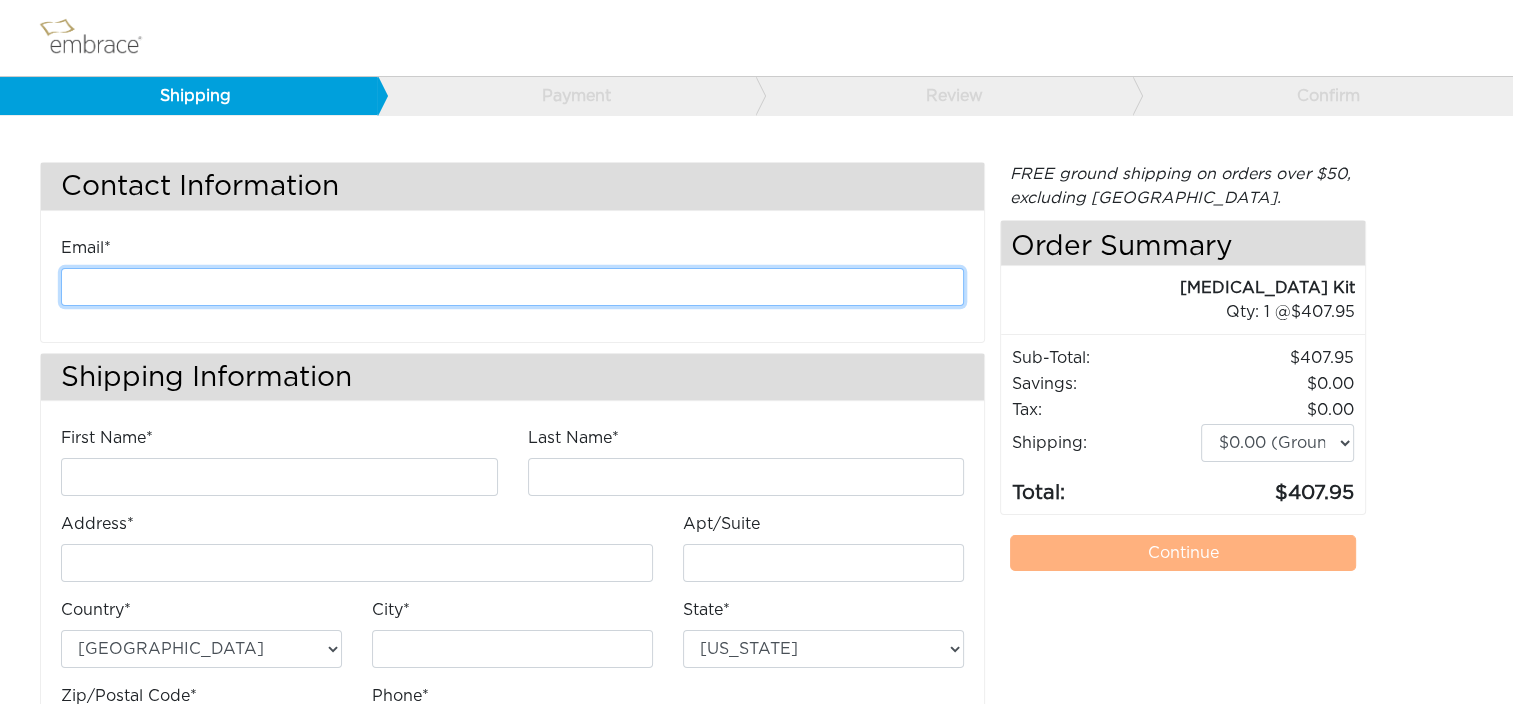 click at bounding box center (512, 287) 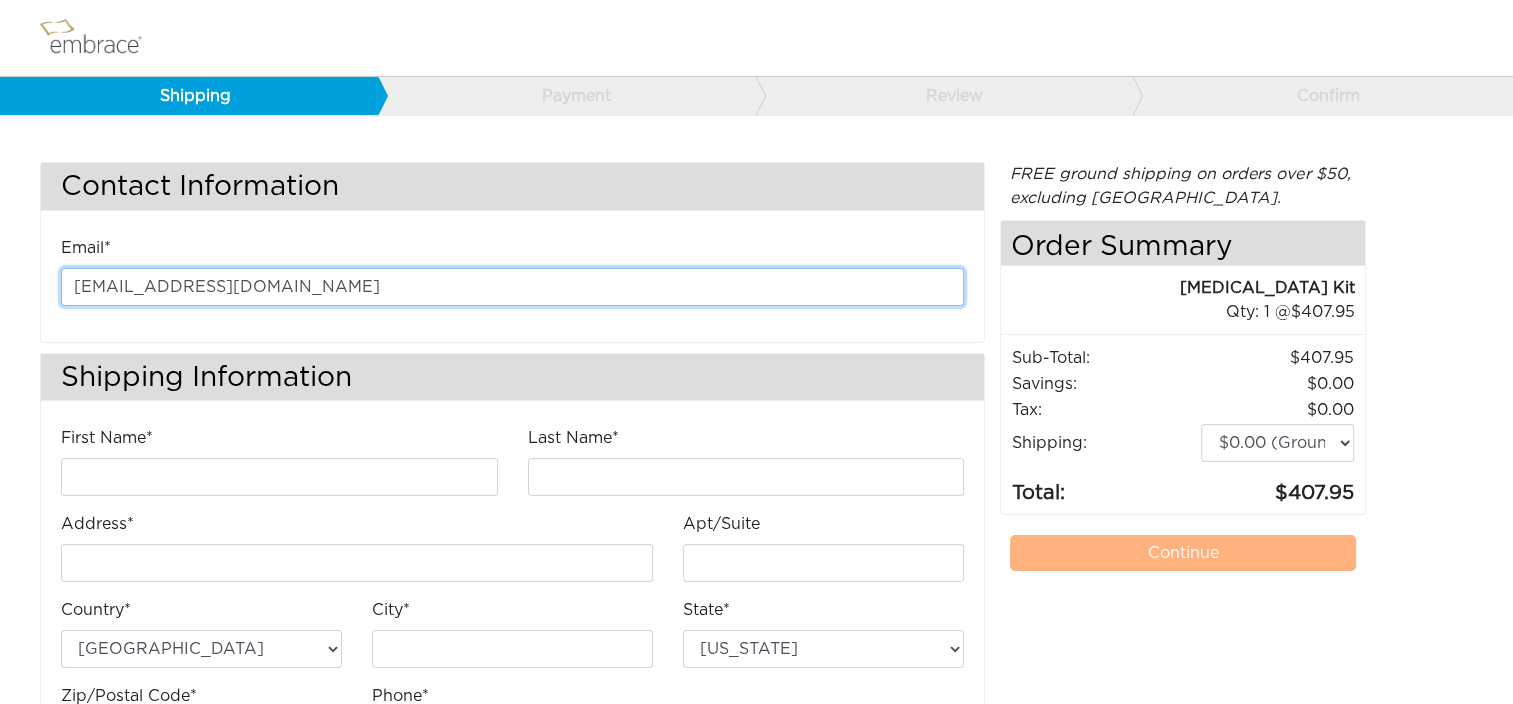 type on "Kathleen" 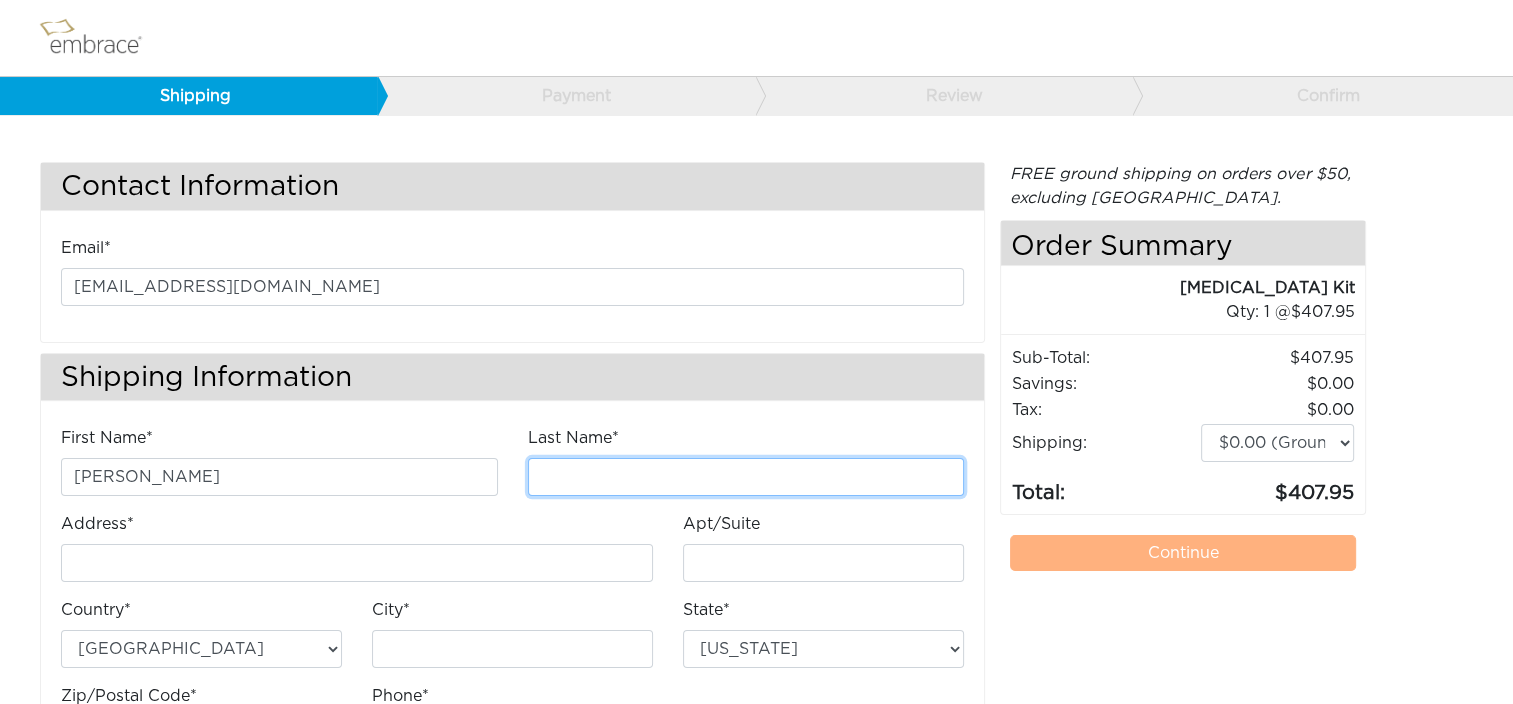 type on "Anderson" 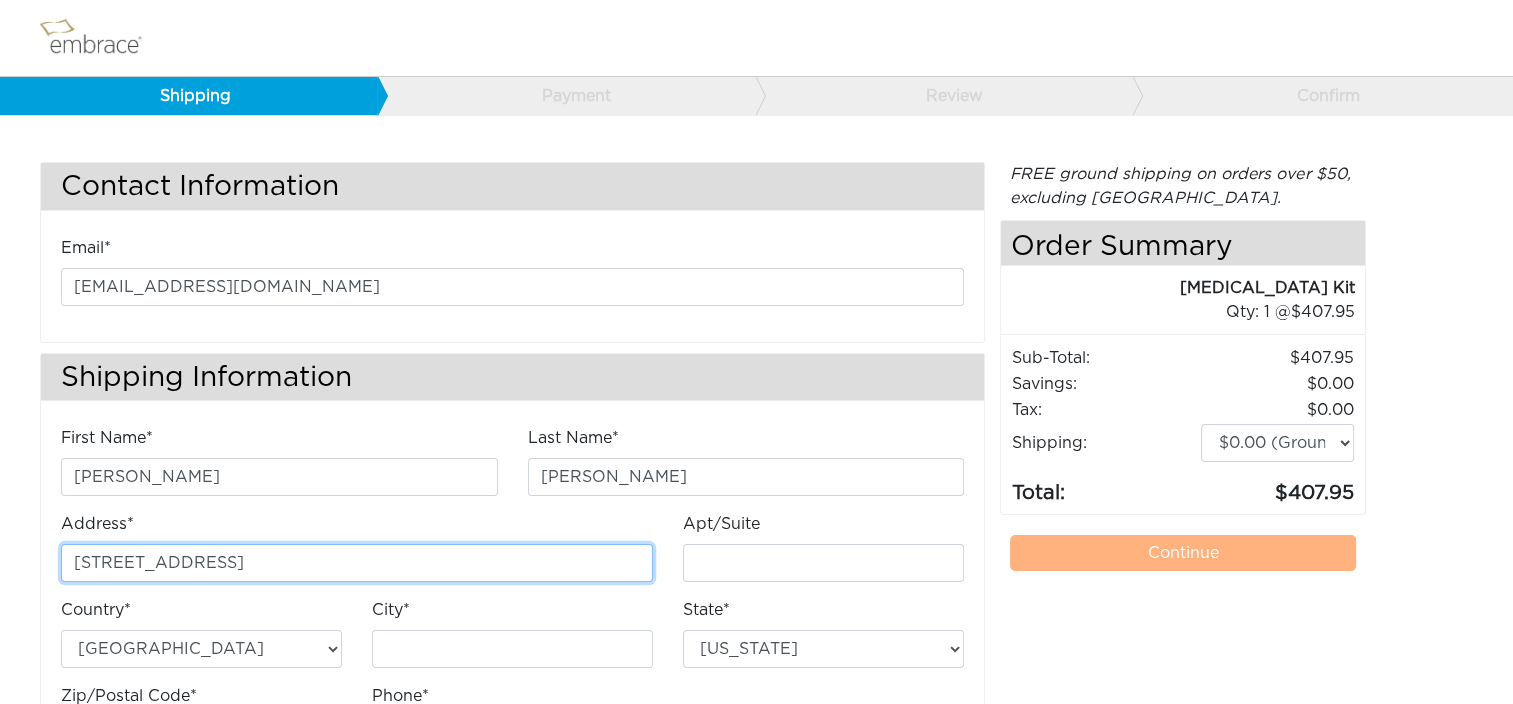 type on "J" 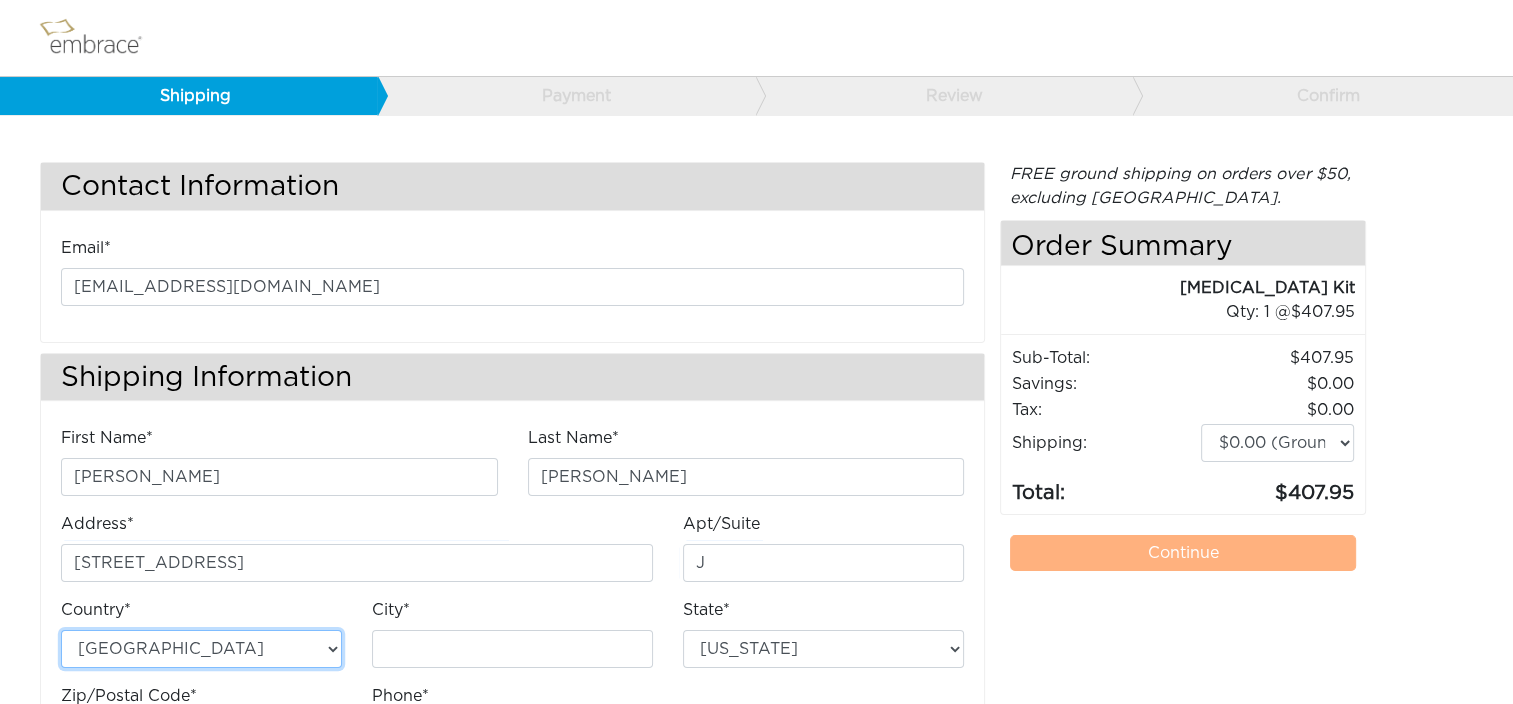 type on "Chantilly" 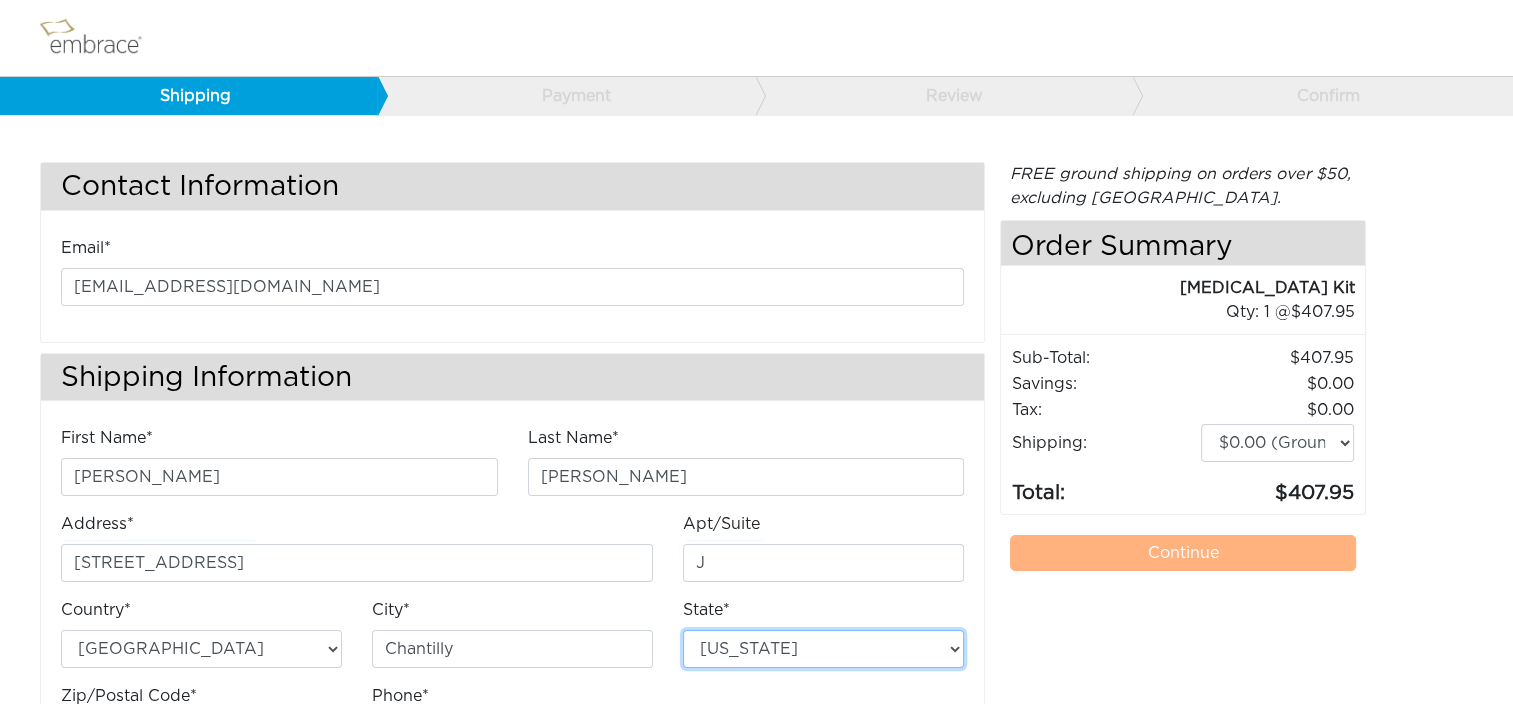 select on "VA" 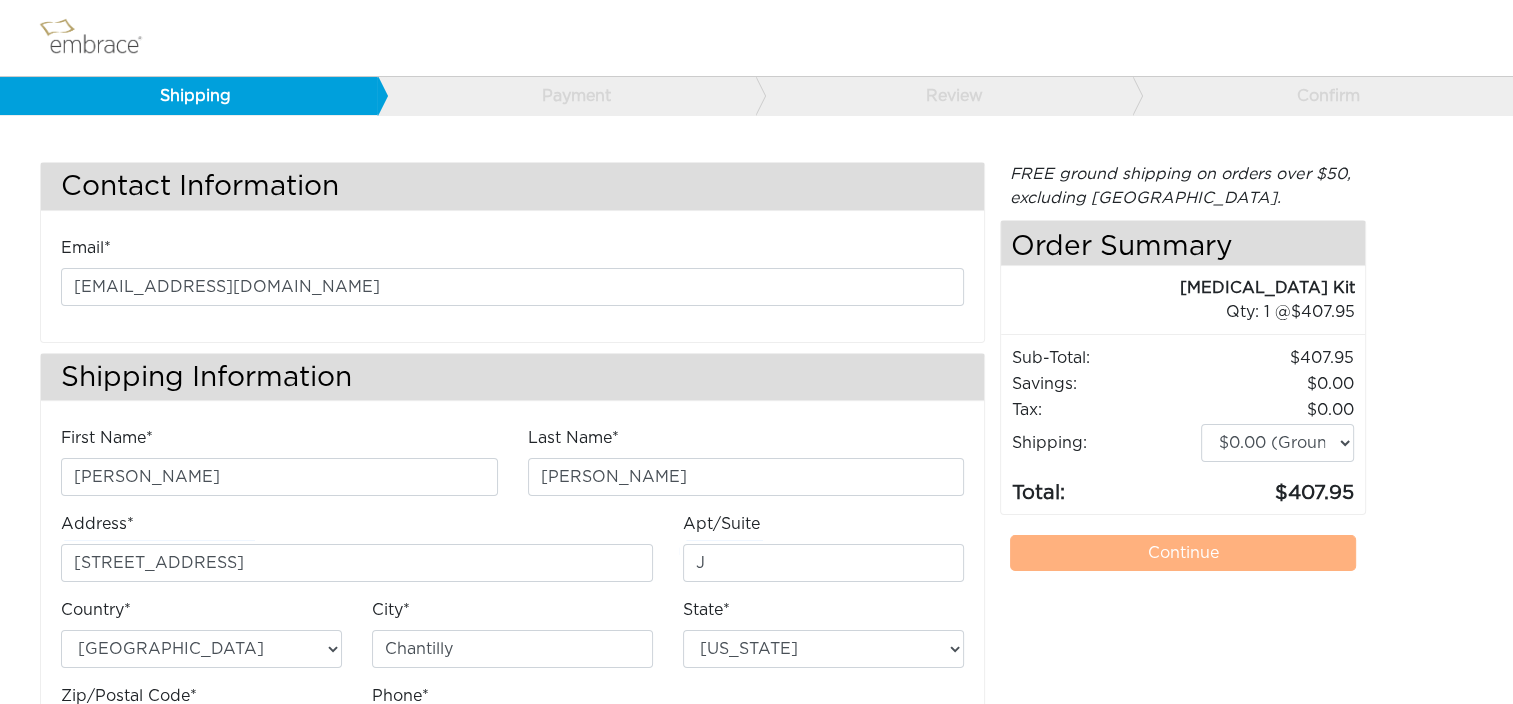 type on "20151" 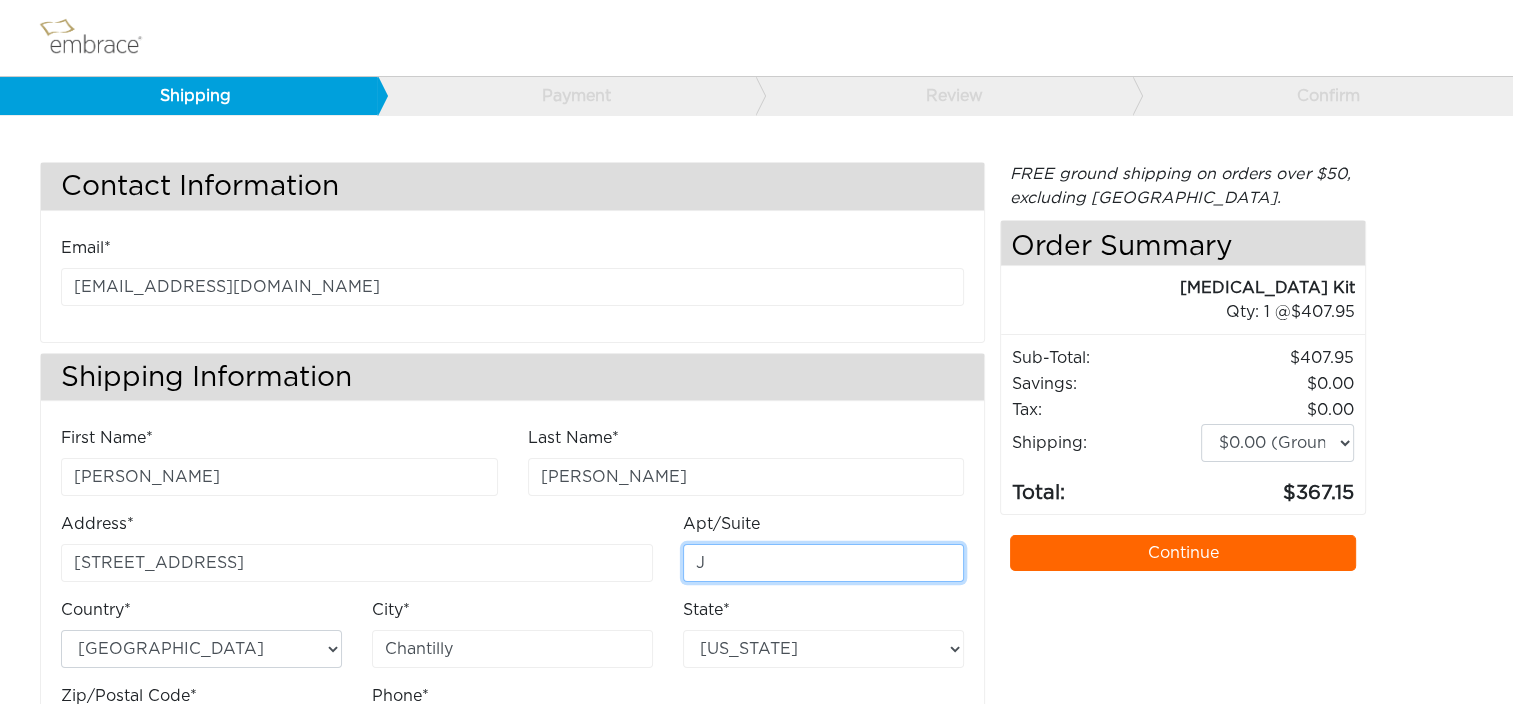 drag, startPoint x: 712, startPoint y: 560, endPoint x: 691, endPoint y: 568, distance: 22.472204 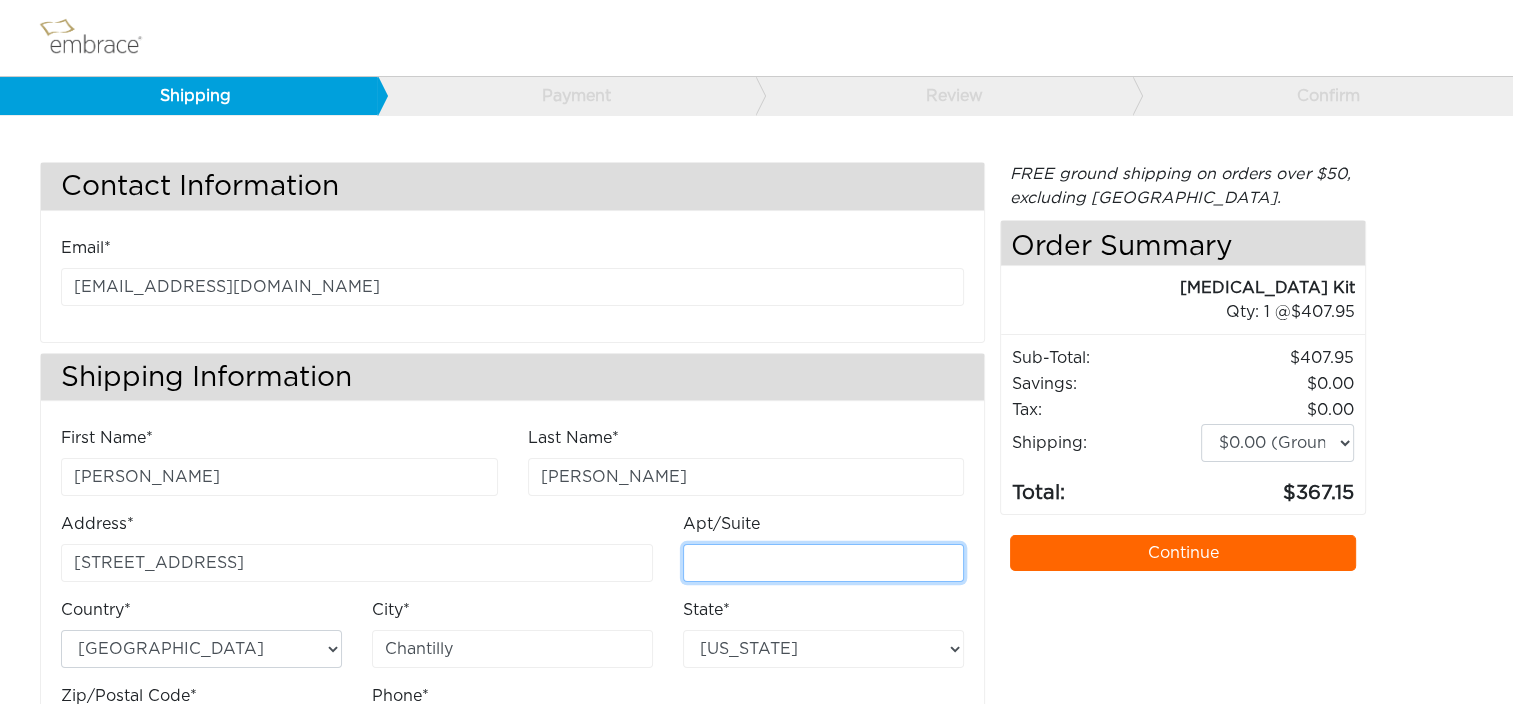 type on "e" 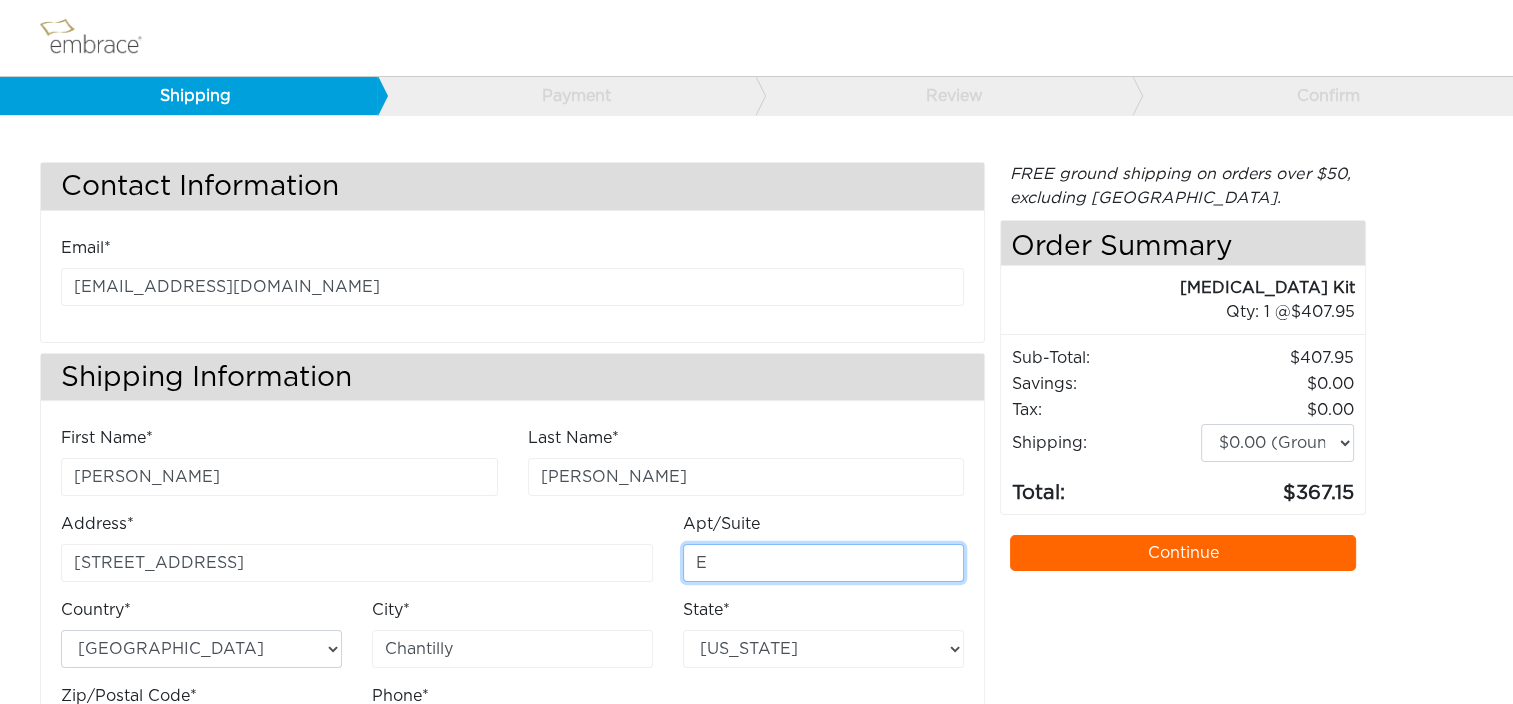 type on "E" 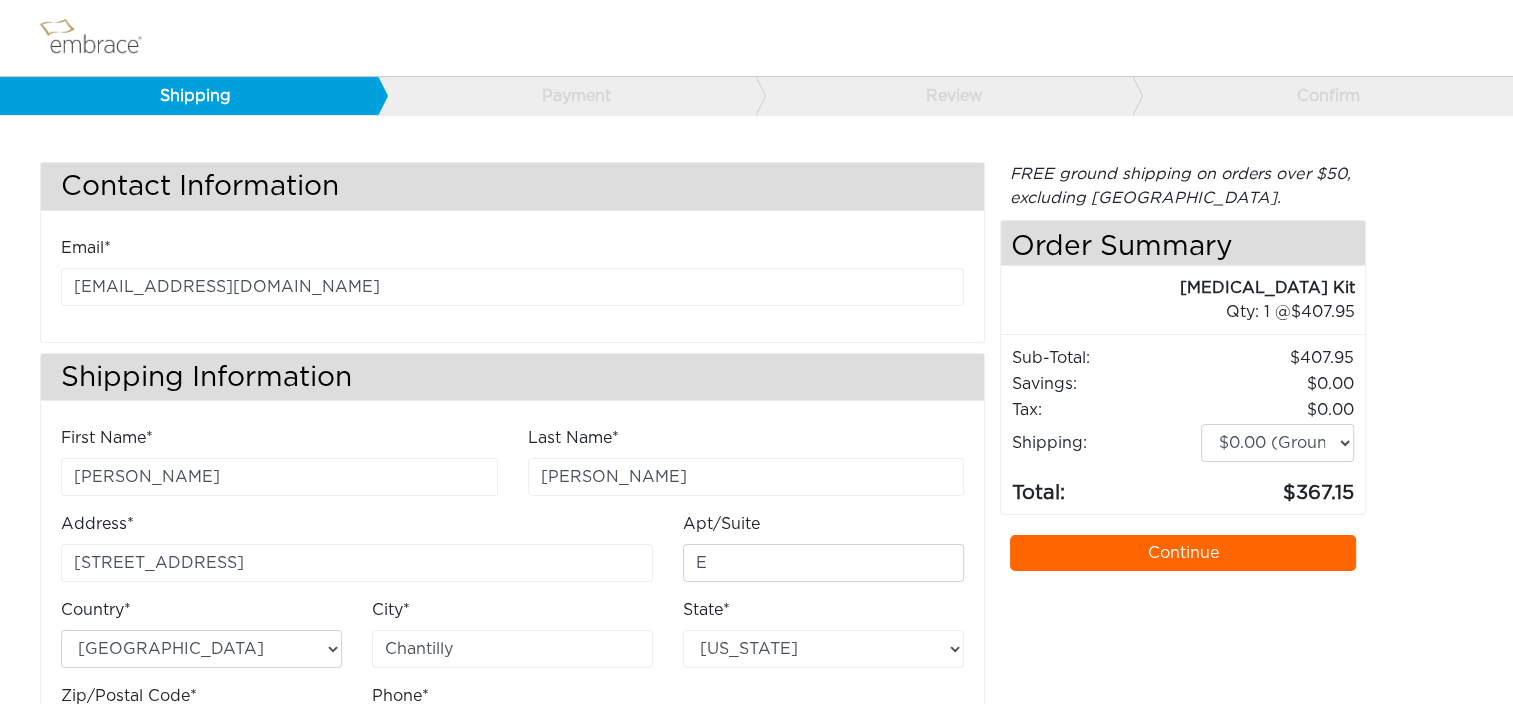 click on "Continue" at bounding box center [1183, 553] 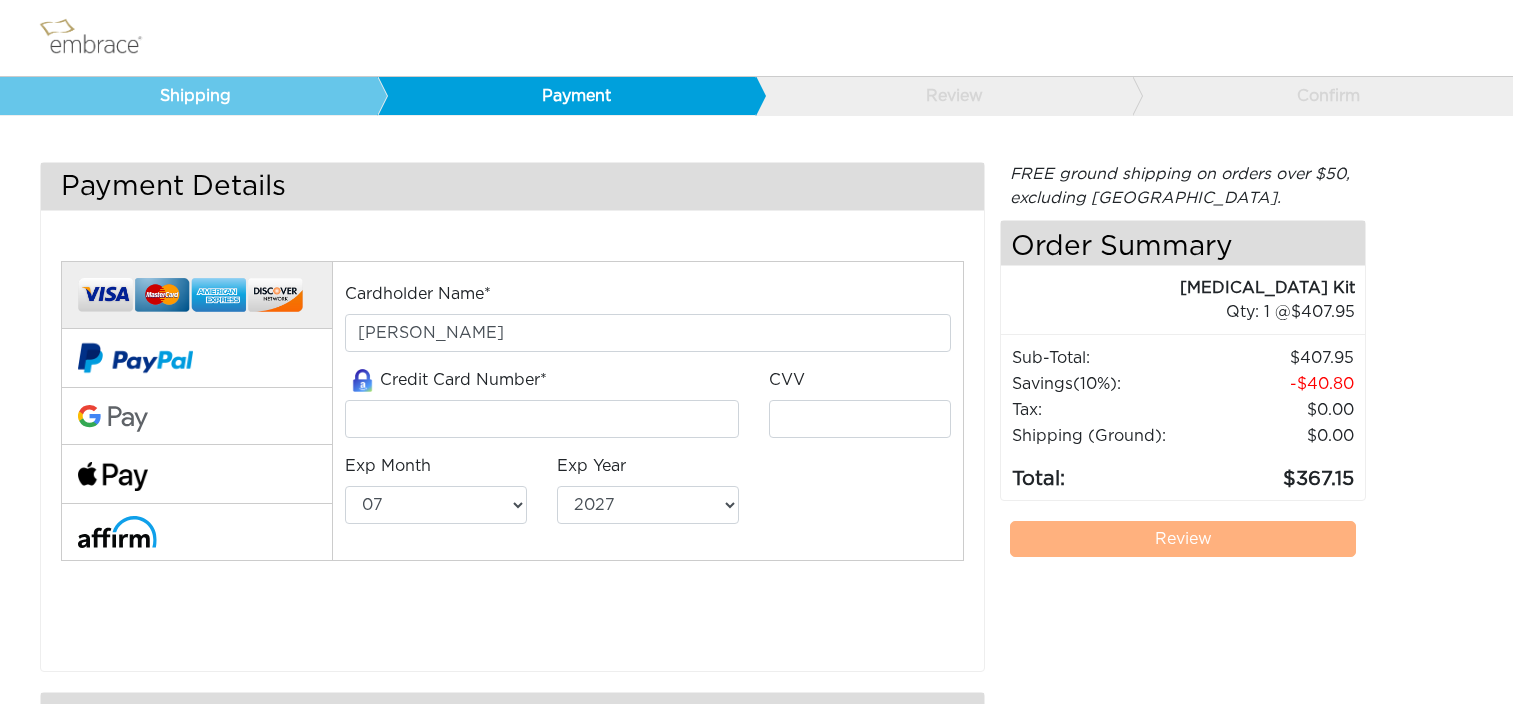 select on "7" 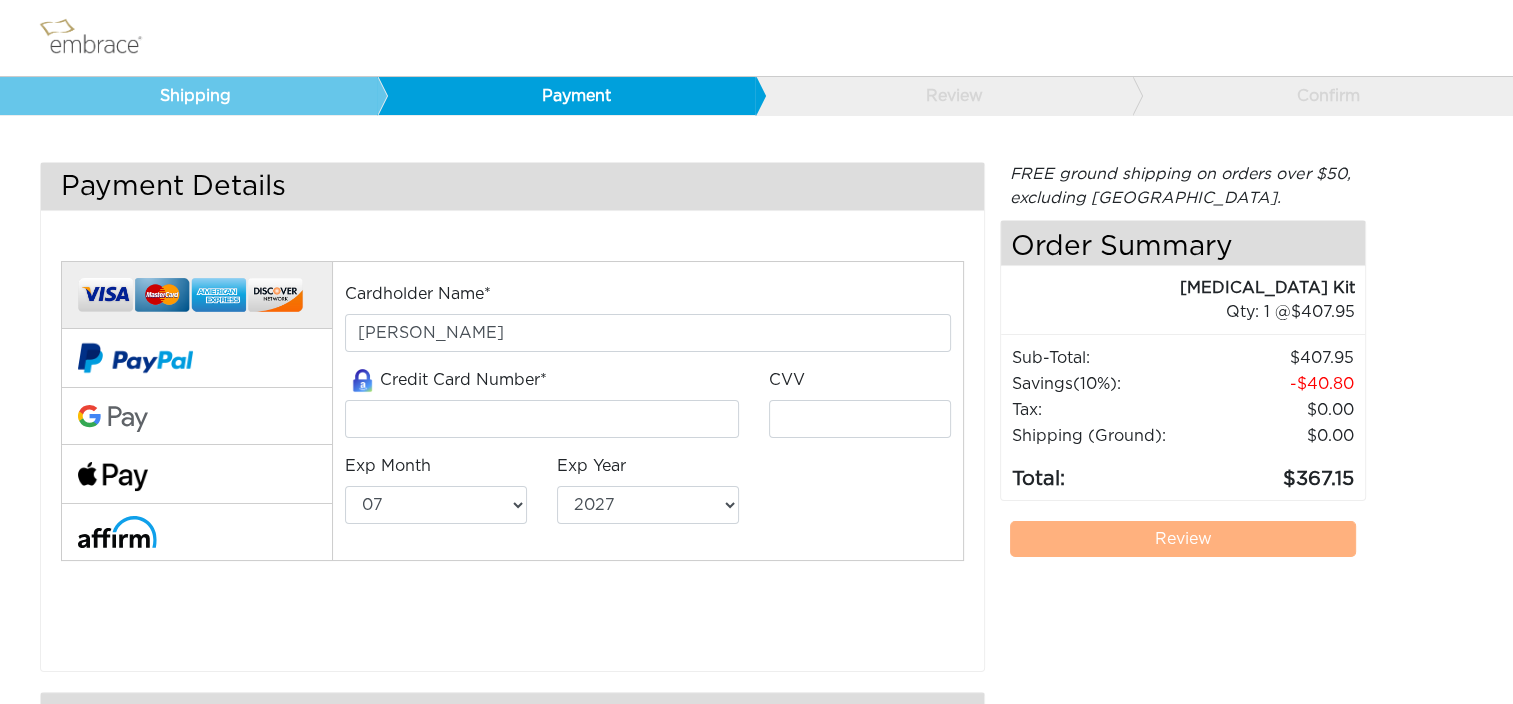 scroll, scrollTop: 0, scrollLeft: 0, axis: both 